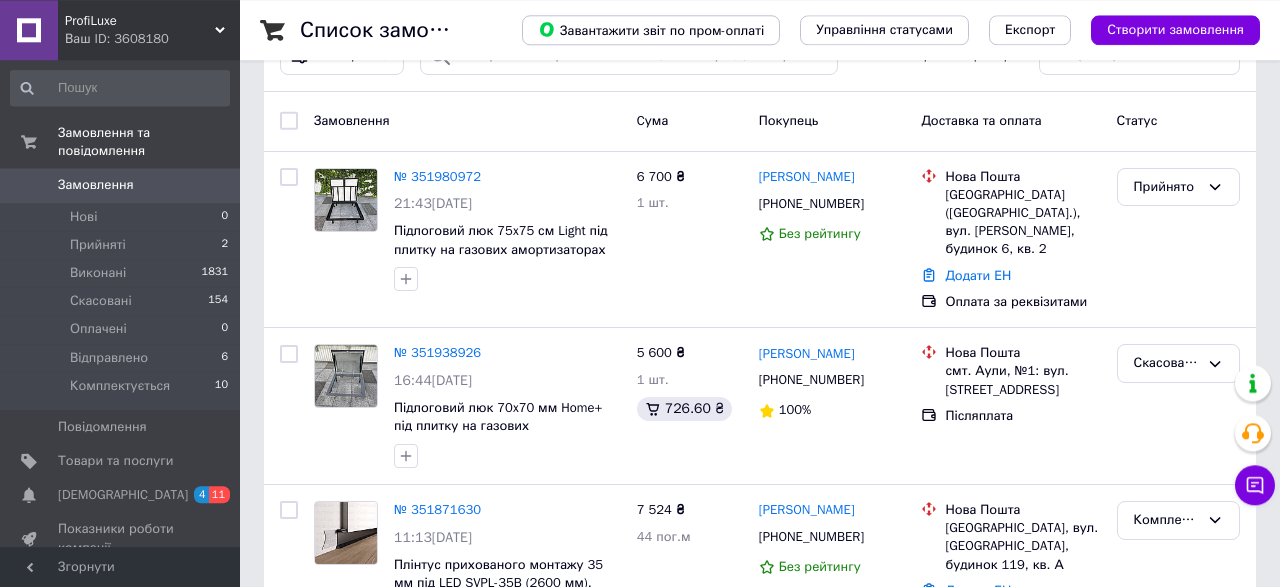 scroll, scrollTop: 104, scrollLeft: 0, axis: vertical 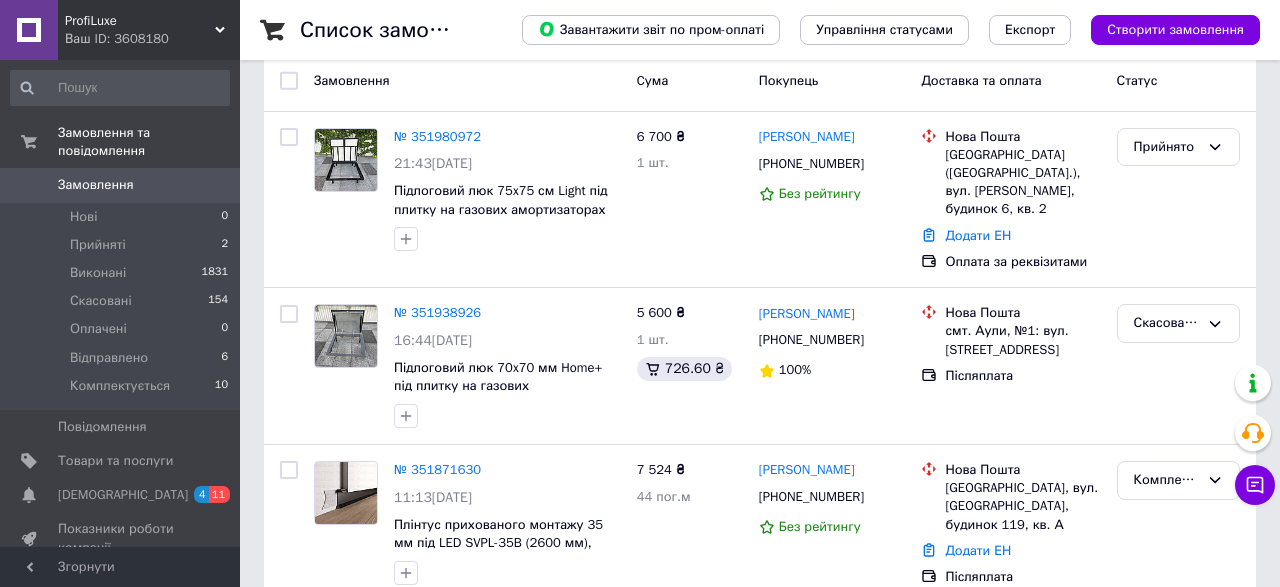 click on "№ 351980972" at bounding box center (437, 136) 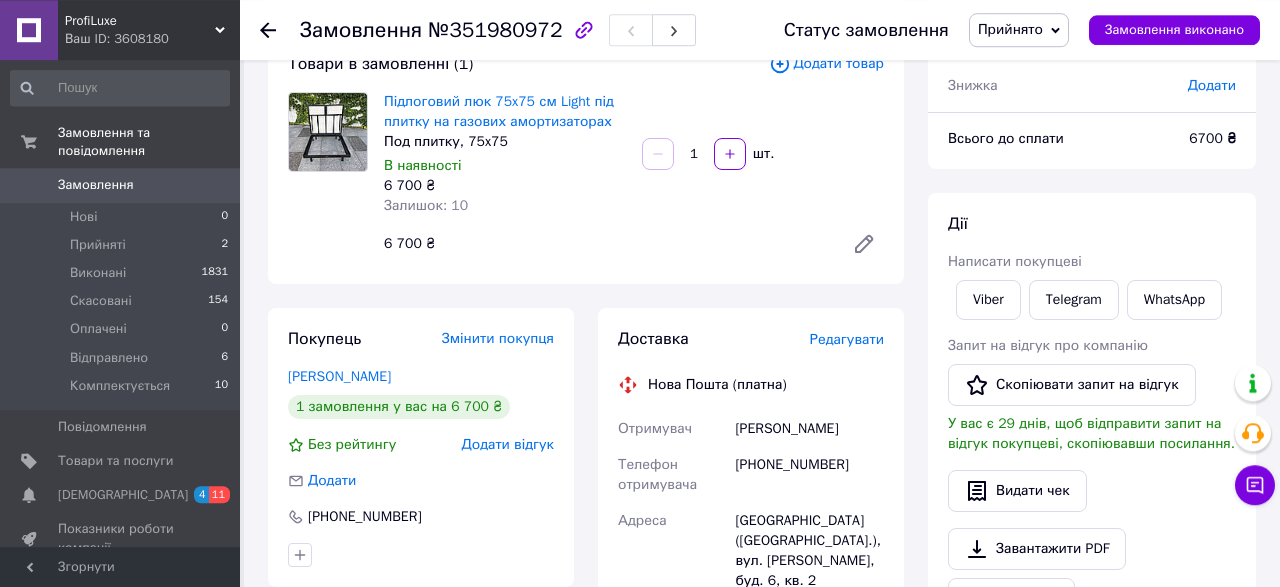 scroll, scrollTop: 104, scrollLeft: 0, axis: vertical 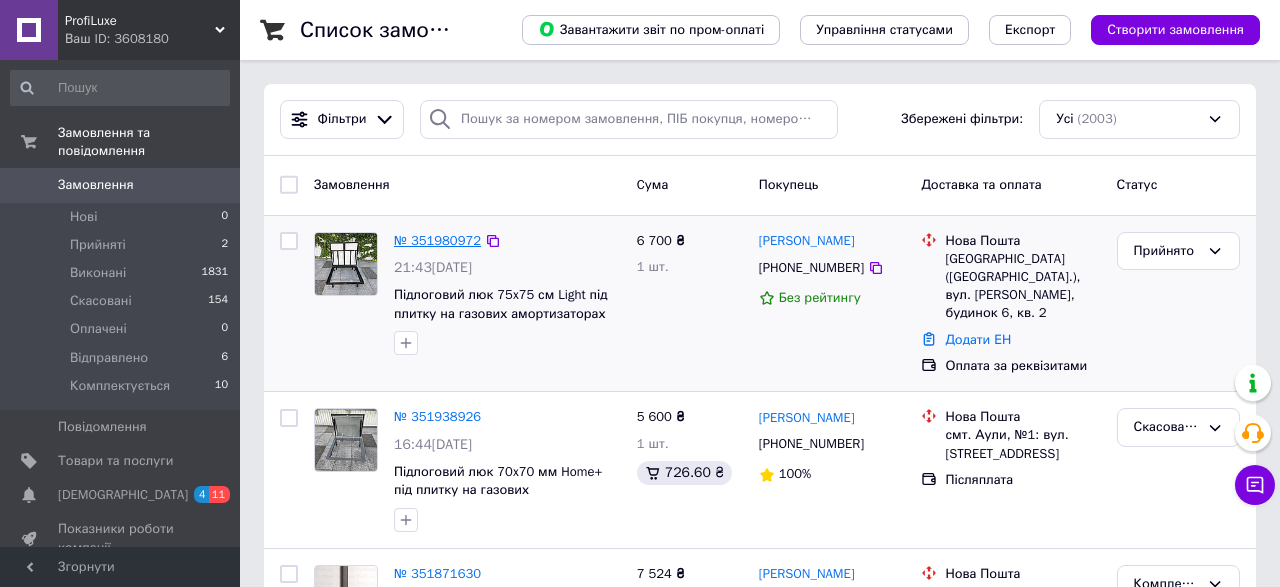 click on "№ 351980972" at bounding box center [437, 240] 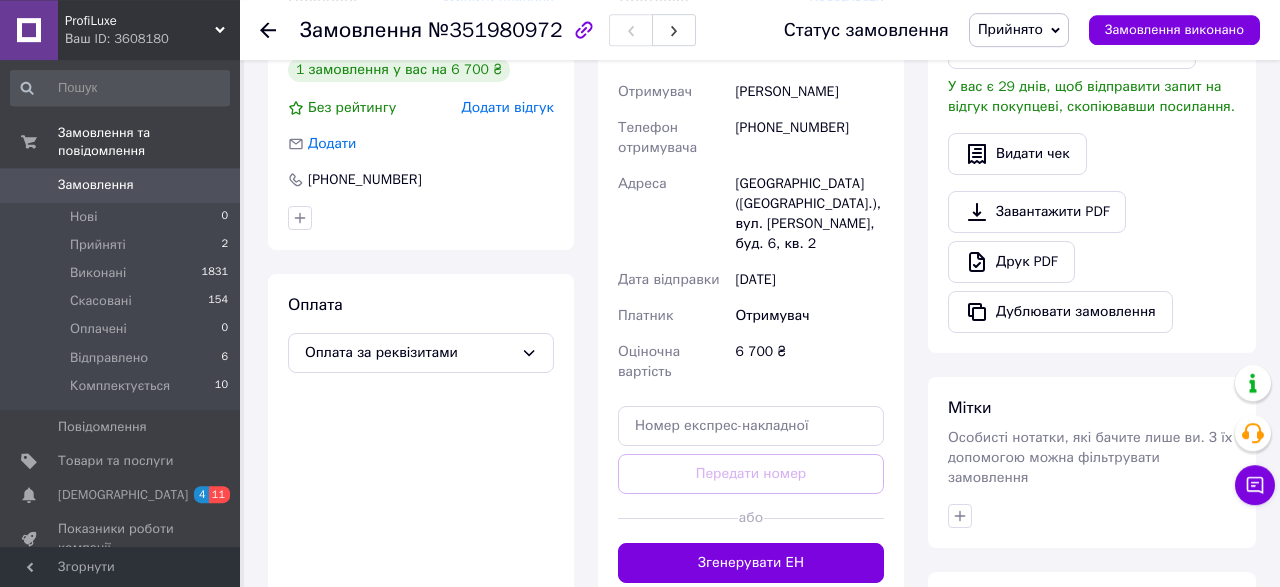 scroll, scrollTop: 438, scrollLeft: 0, axis: vertical 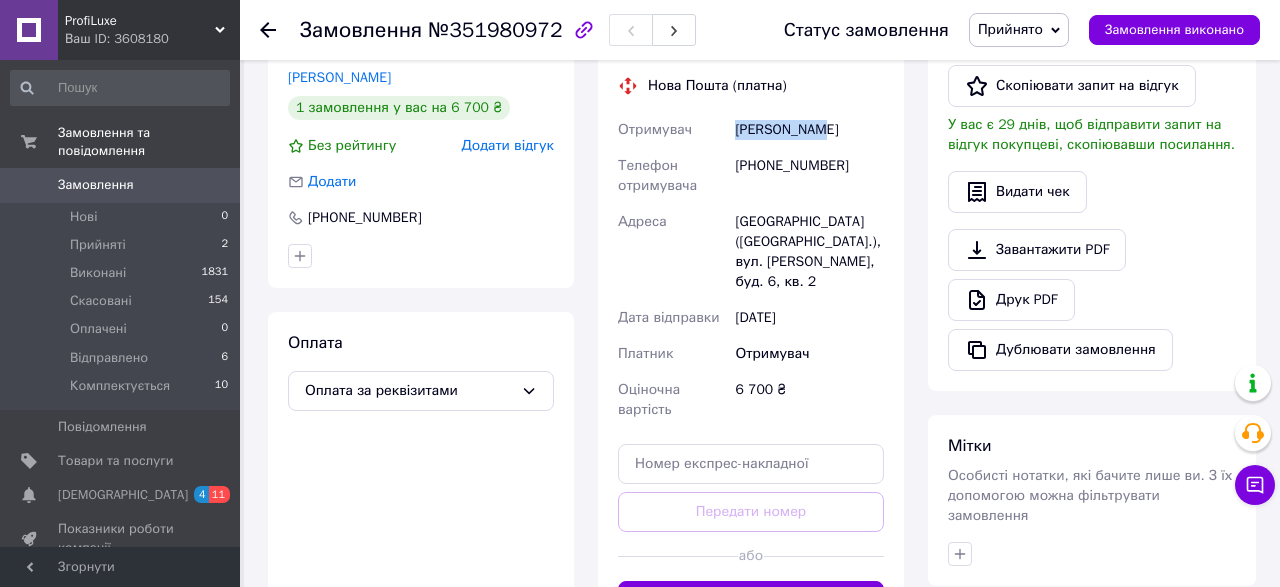 drag, startPoint x: 819, startPoint y: 134, endPoint x: 738, endPoint y: 135, distance: 81.00617 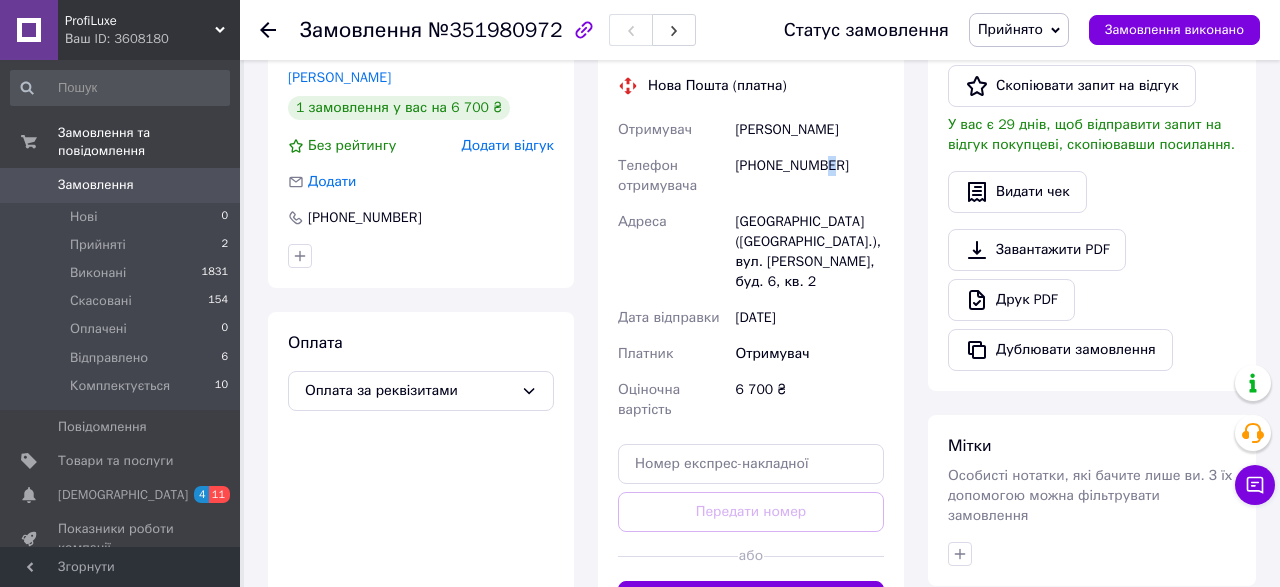 click on "[PHONE_NUMBER]" at bounding box center [809, 176] 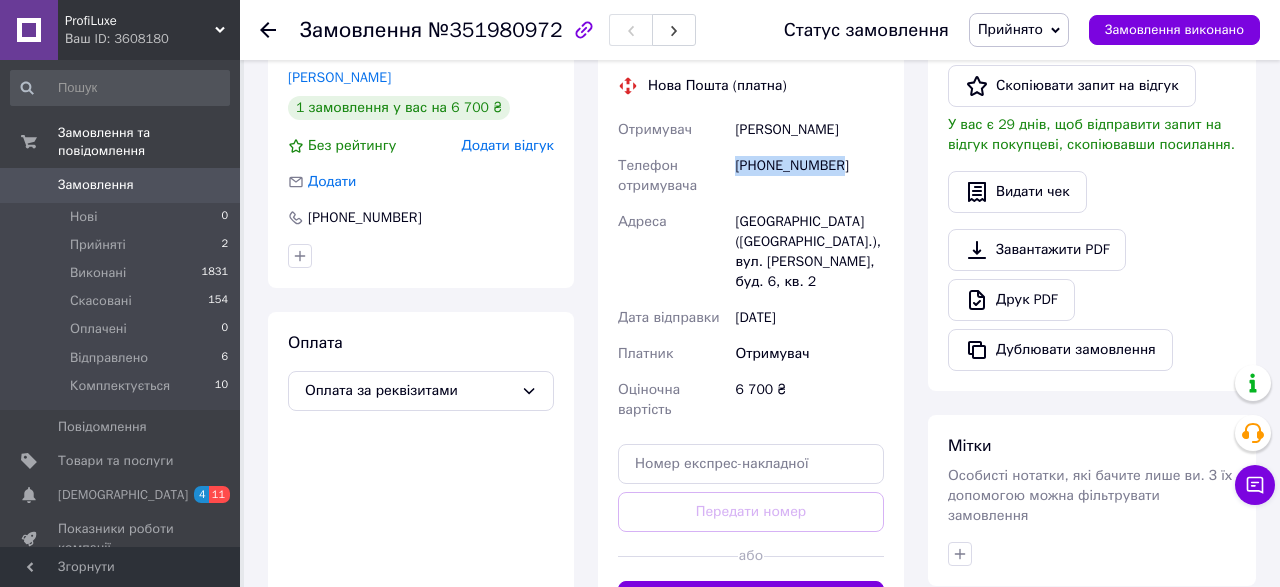 drag, startPoint x: 846, startPoint y: 161, endPoint x: 738, endPoint y: 165, distance: 108.07405 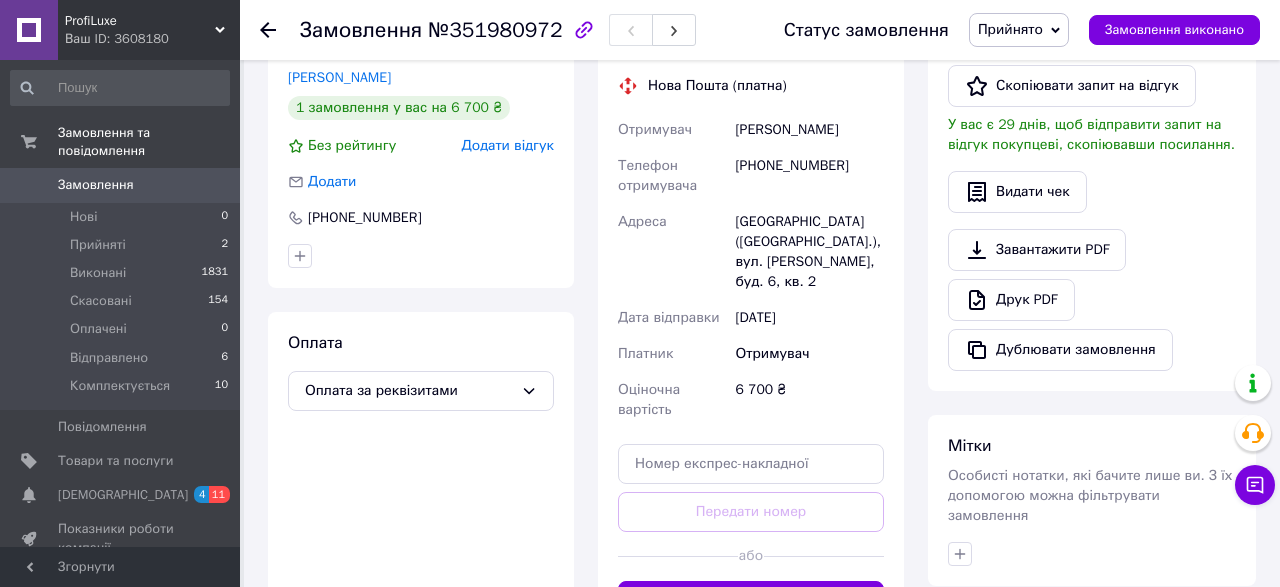 click on "[GEOGRAPHIC_DATA] ([GEOGRAPHIC_DATA].), вул. [PERSON_NAME], буд. 6, кв. 2" at bounding box center [809, 252] 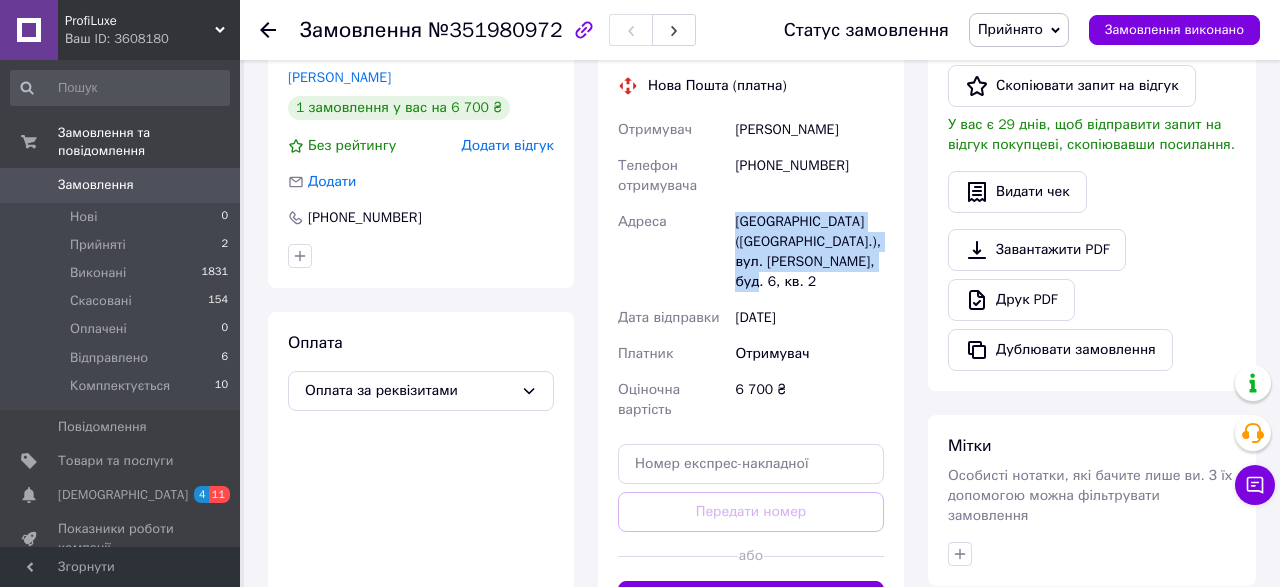drag, startPoint x: 734, startPoint y: 224, endPoint x: 861, endPoint y: 275, distance: 136.85759 